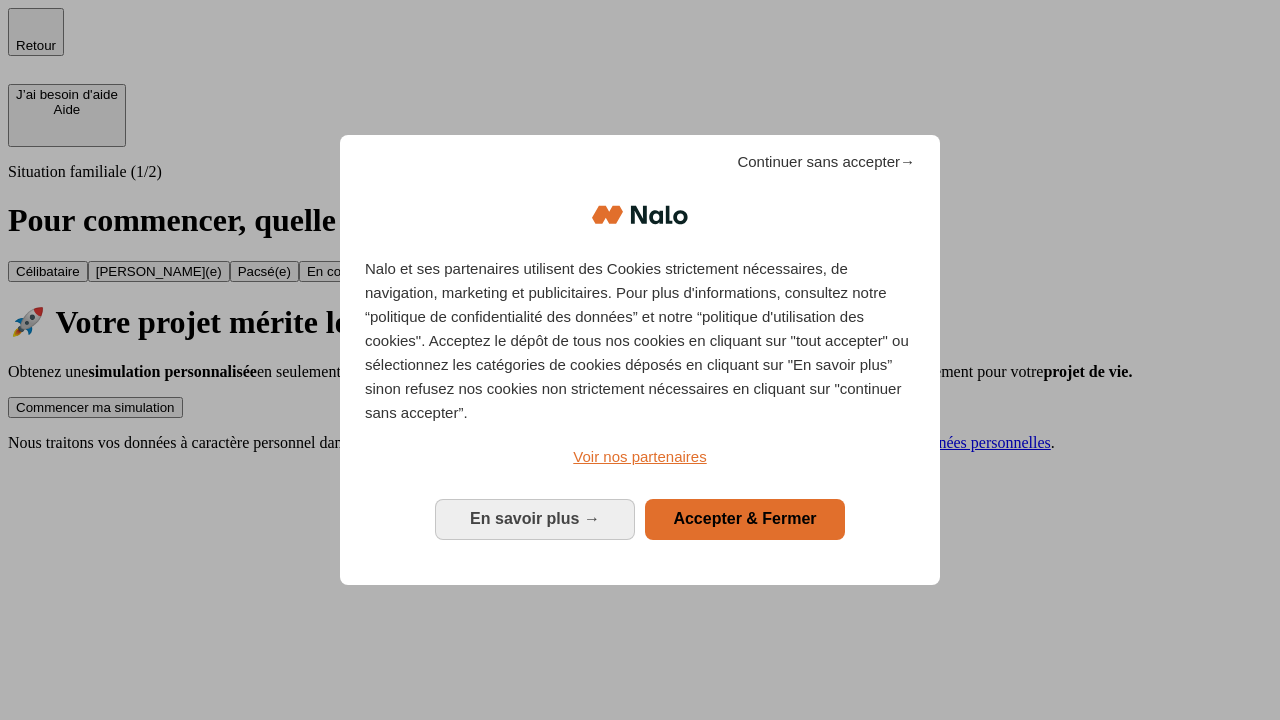 scroll, scrollTop: 0, scrollLeft: 0, axis: both 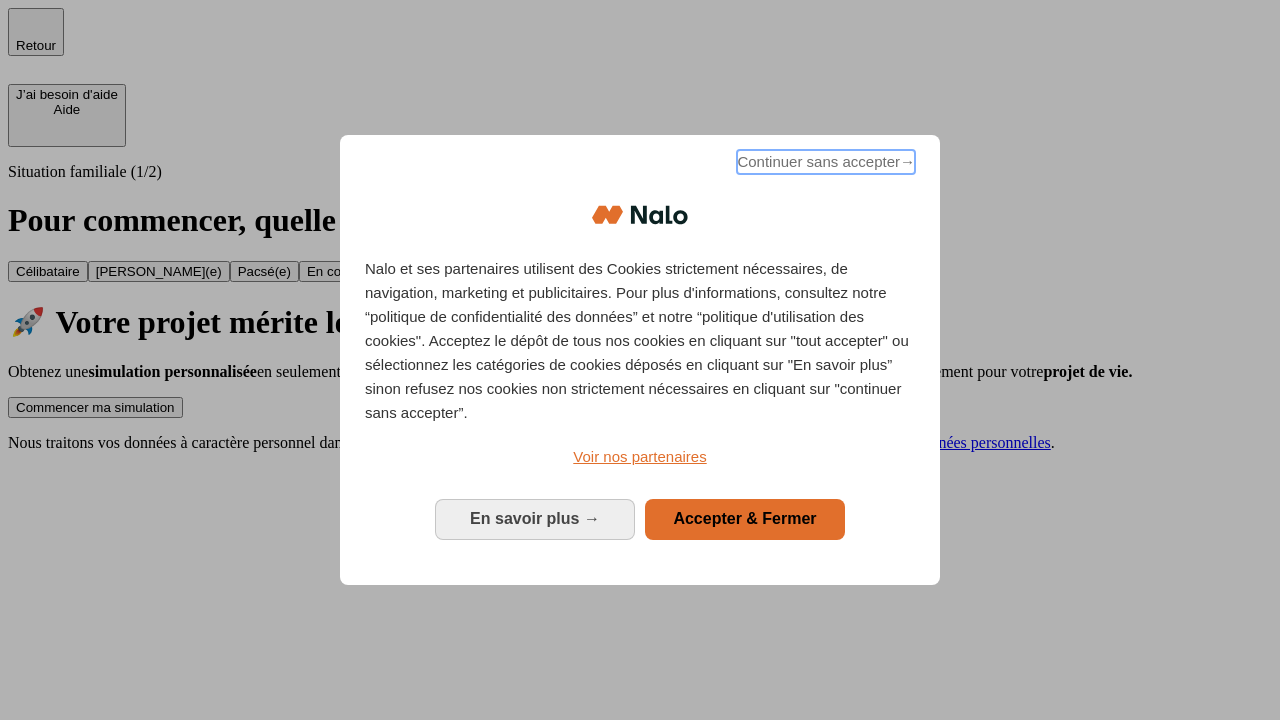 click on "Continuer sans accepter  →" at bounding box center (826, 162) 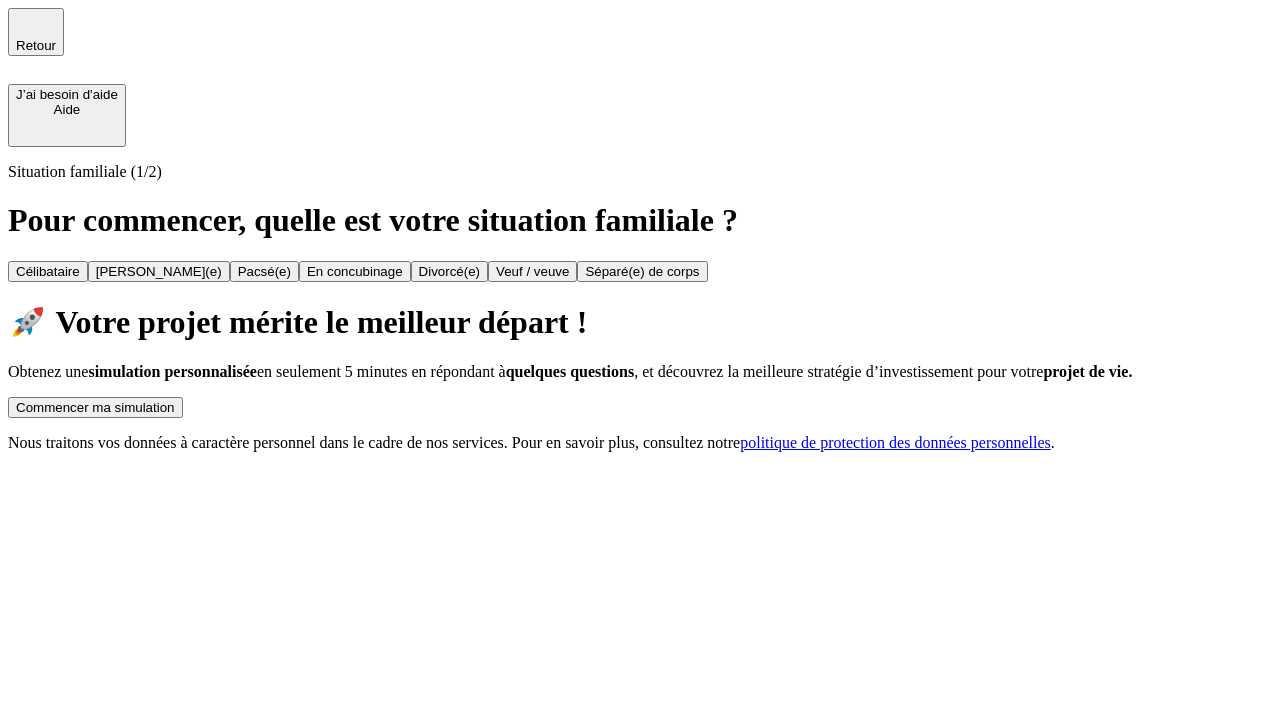 click on "Commencer ma simulation" at bounding box center [95, 407] 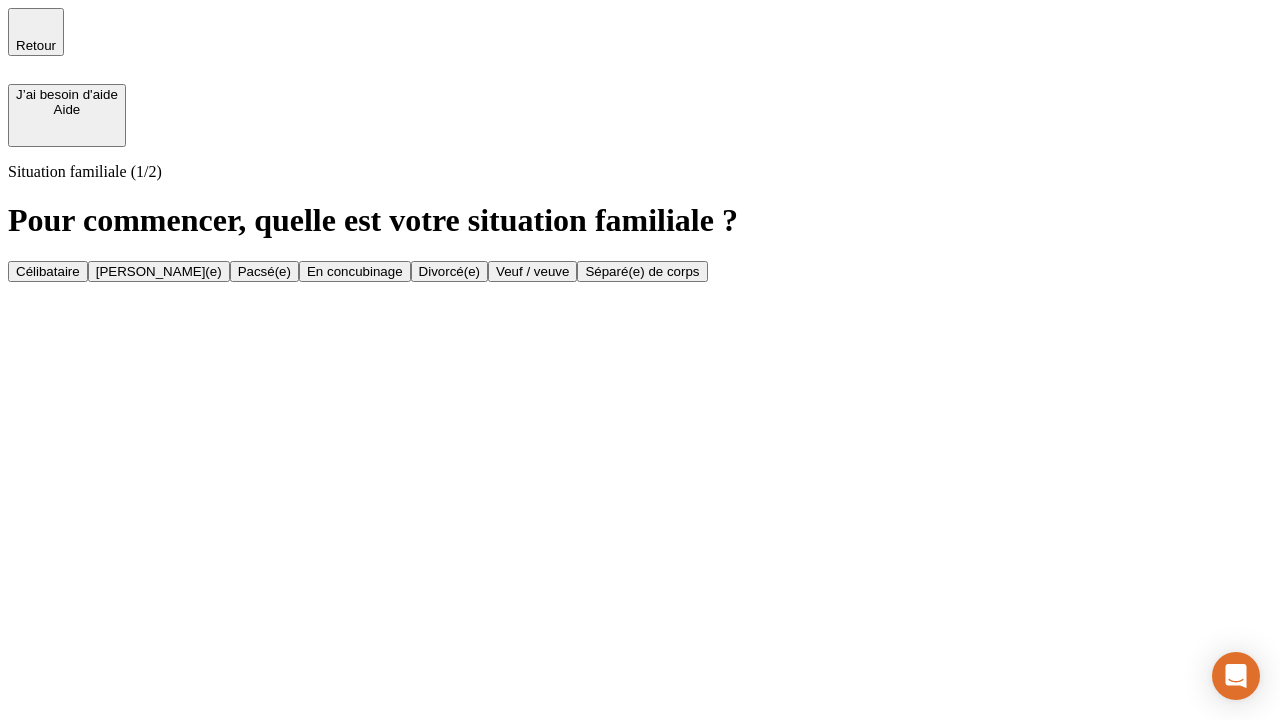 click on "[PERSON_NAME](e)" at bounding box center [159, 271] 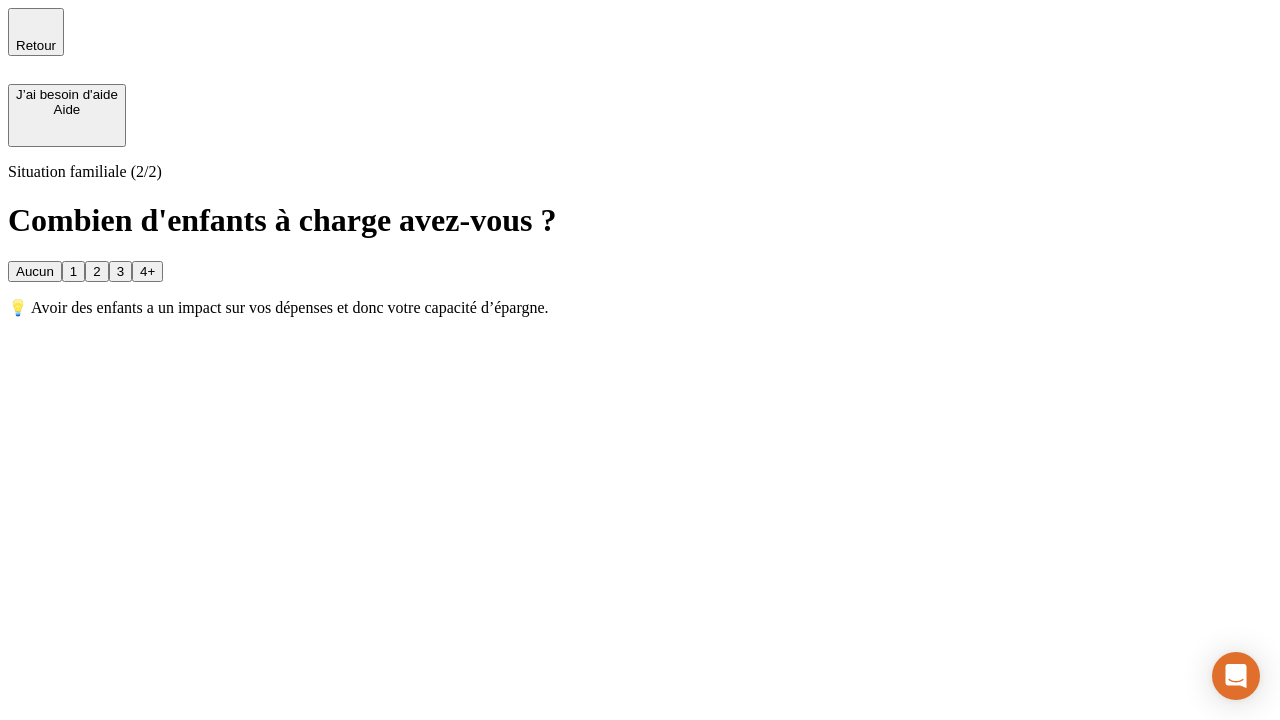 click on "1" at bounding box center [73, 271] 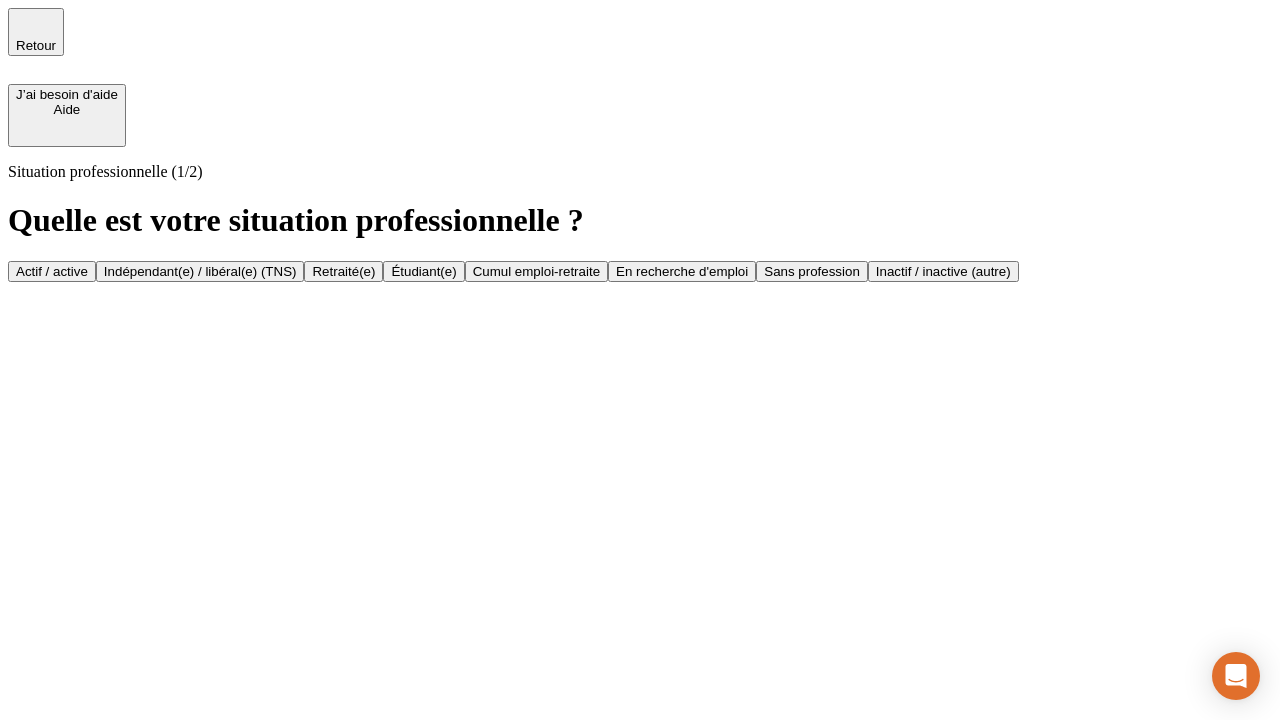 click on "Actif / active" at bounding box center [52, 271] 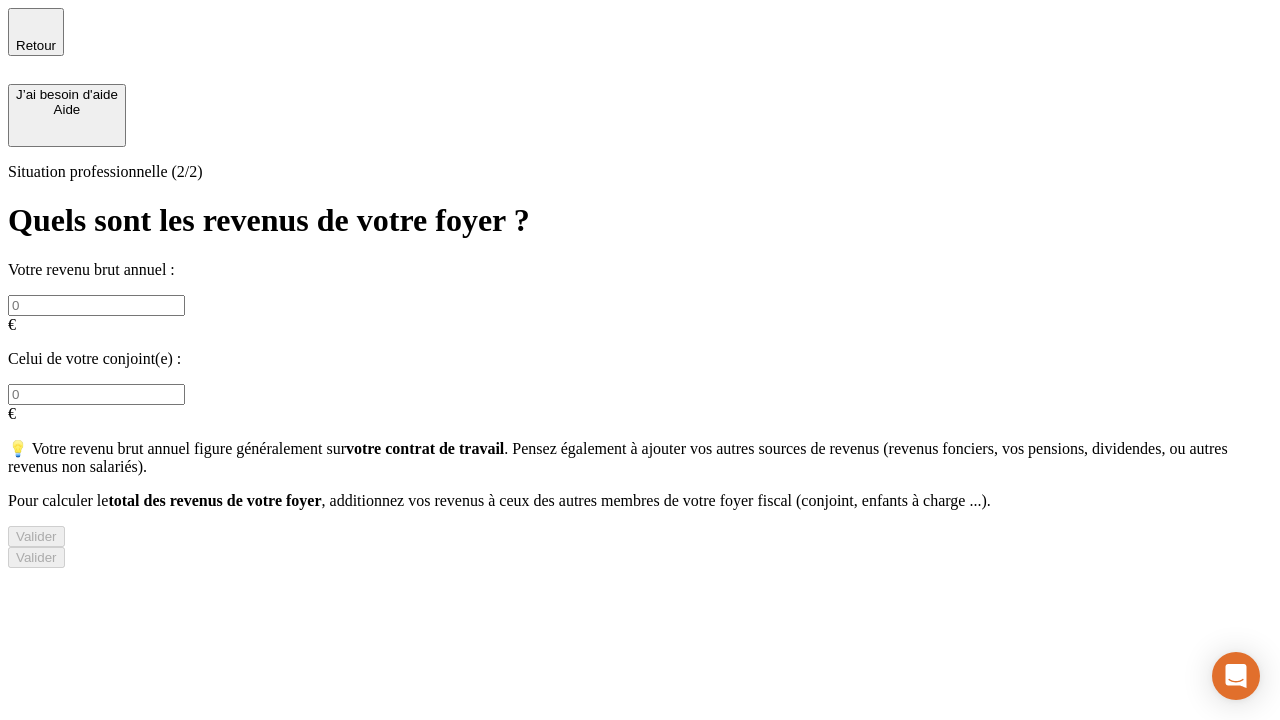 click at bounding box center (96, 305) 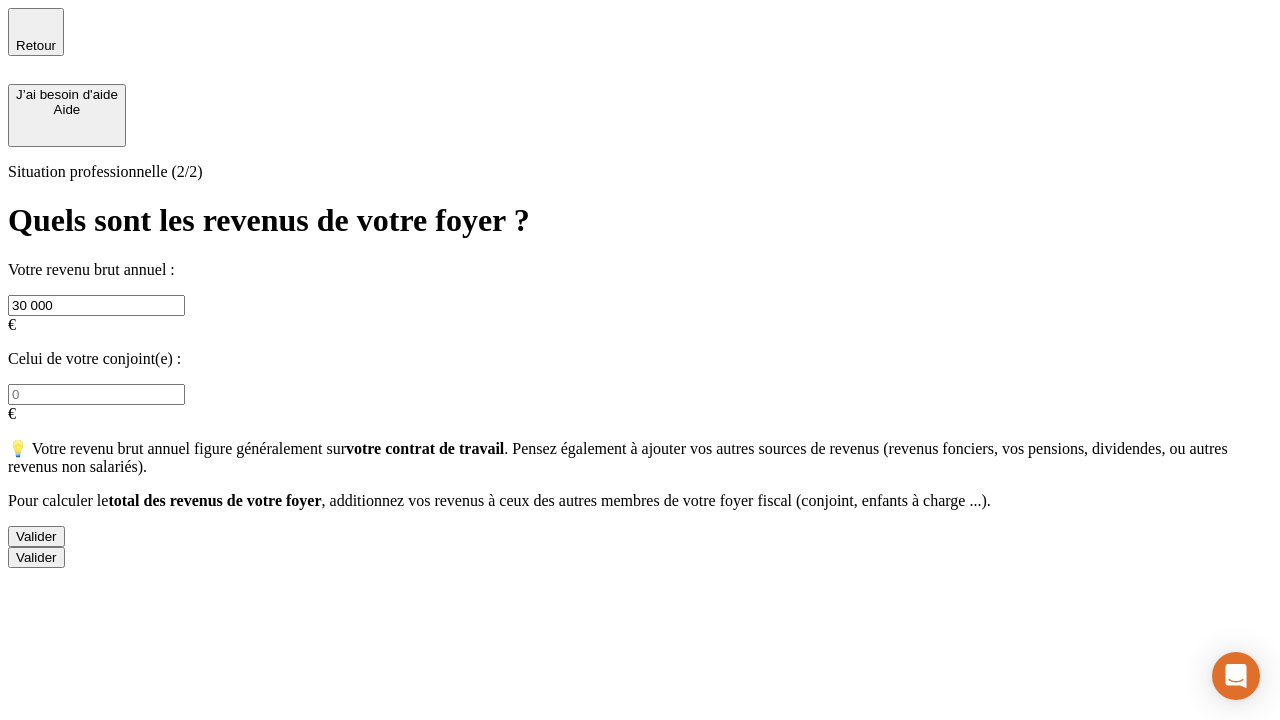 type on "30 000" 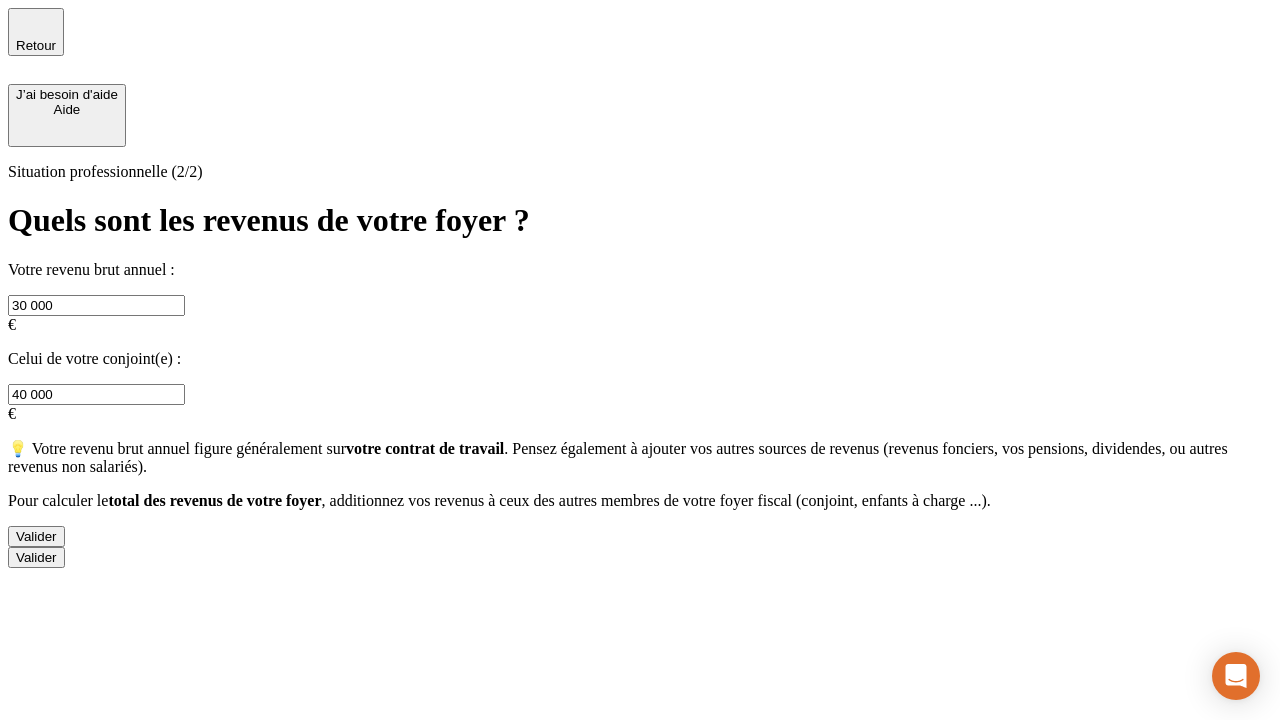 click on "Valider" at bounding box center [36, 536] 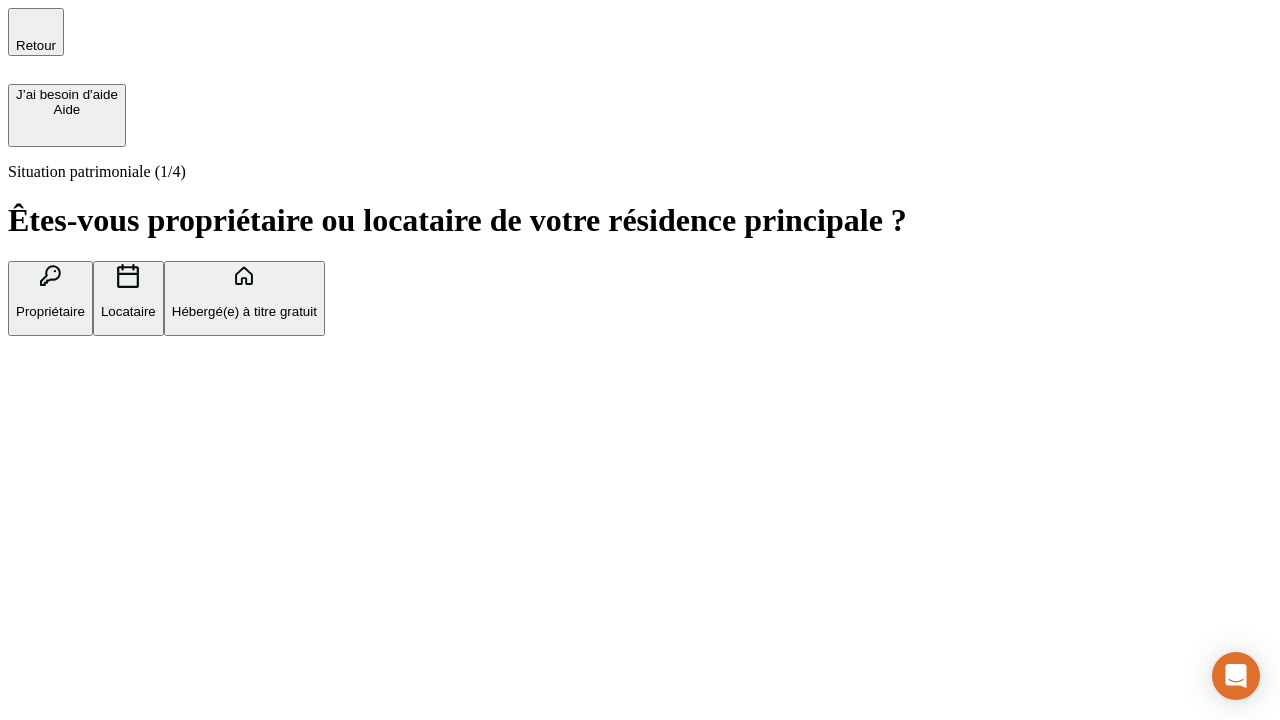 click on "Propriétaire" at bounding box center (50, 311) 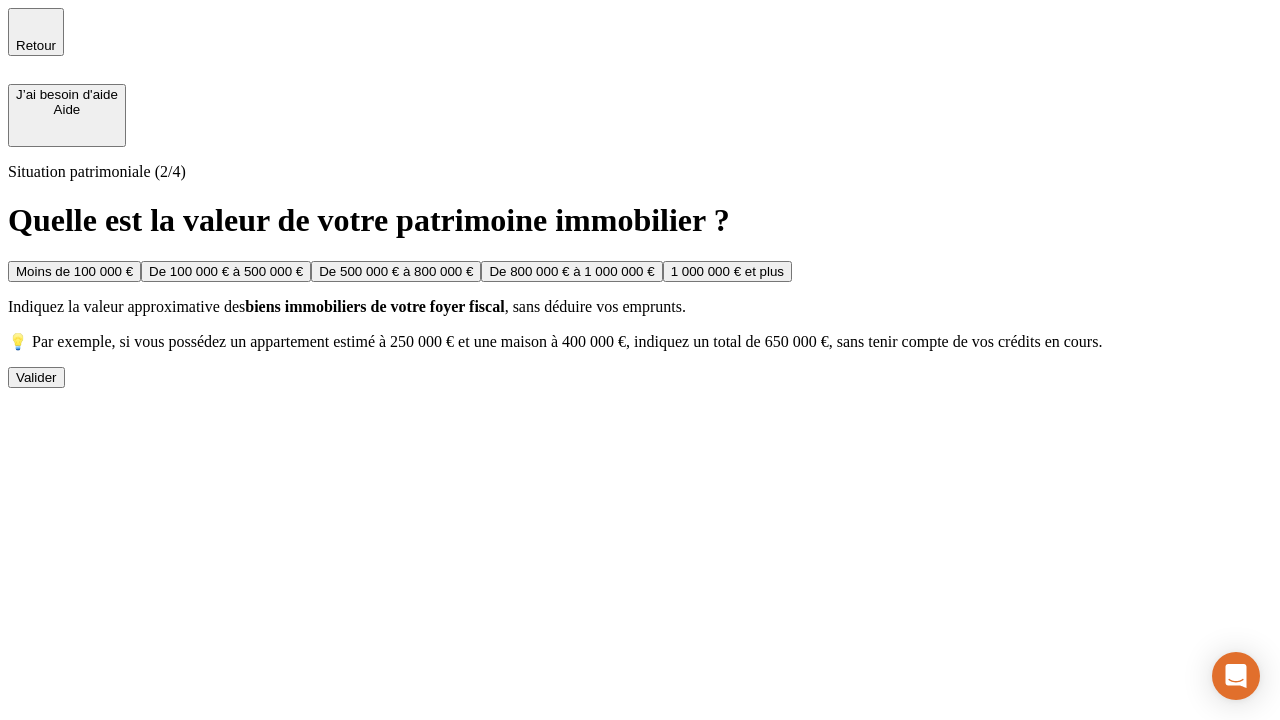 click on "De 100 000 € à 500 000 €" at bounding box center (226, 271) 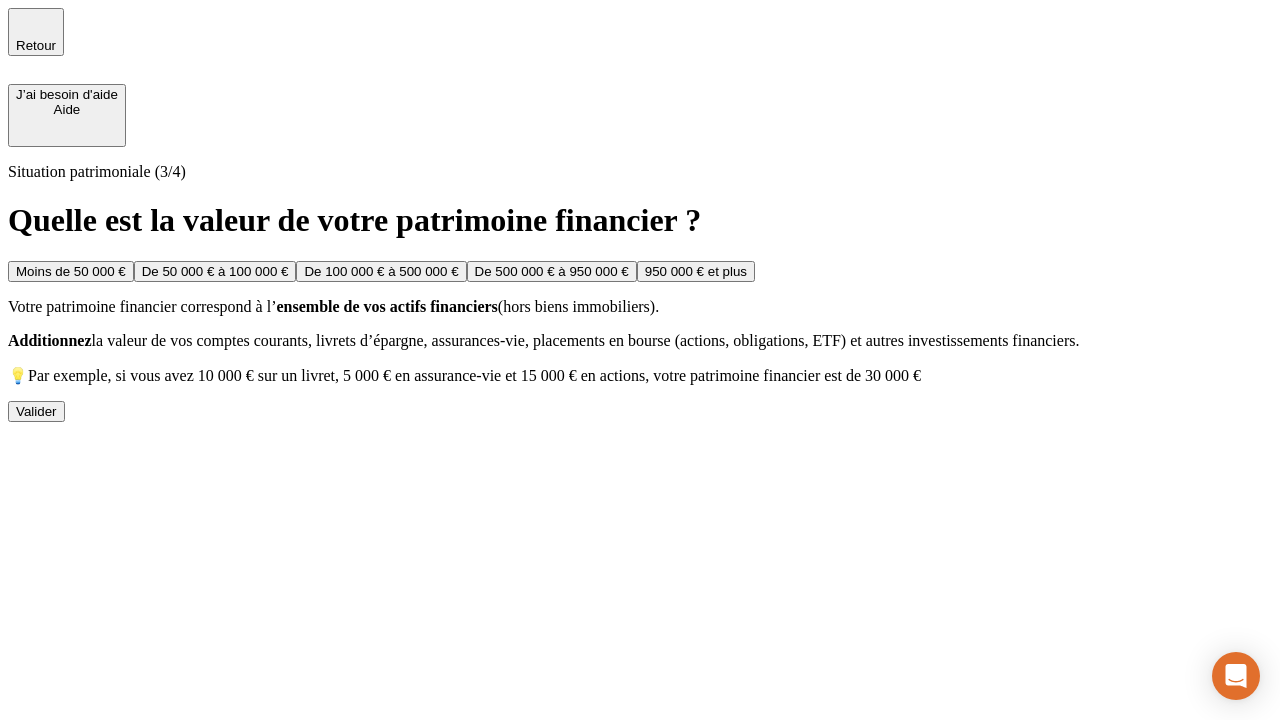 click on "Moins de 50 000 €" at bounding box center (71, 271) 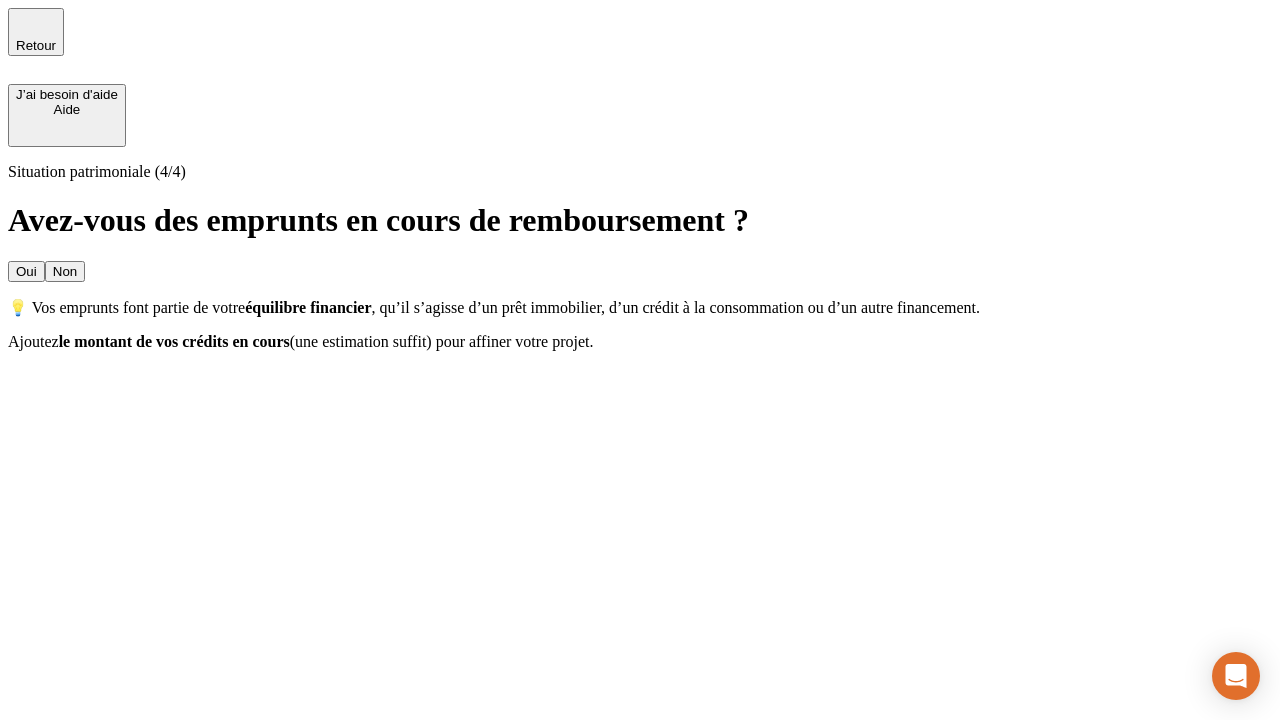 click on "Oui" at bounding box center (26, 271) 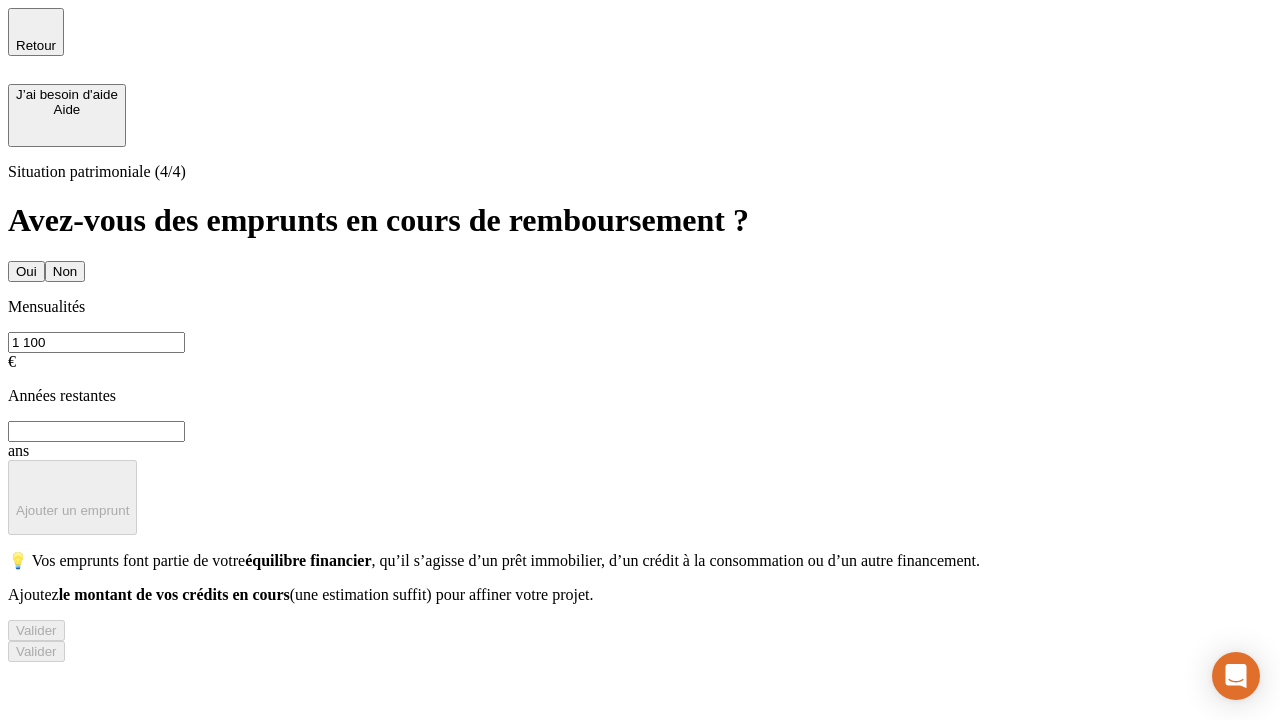 type on "1 100" 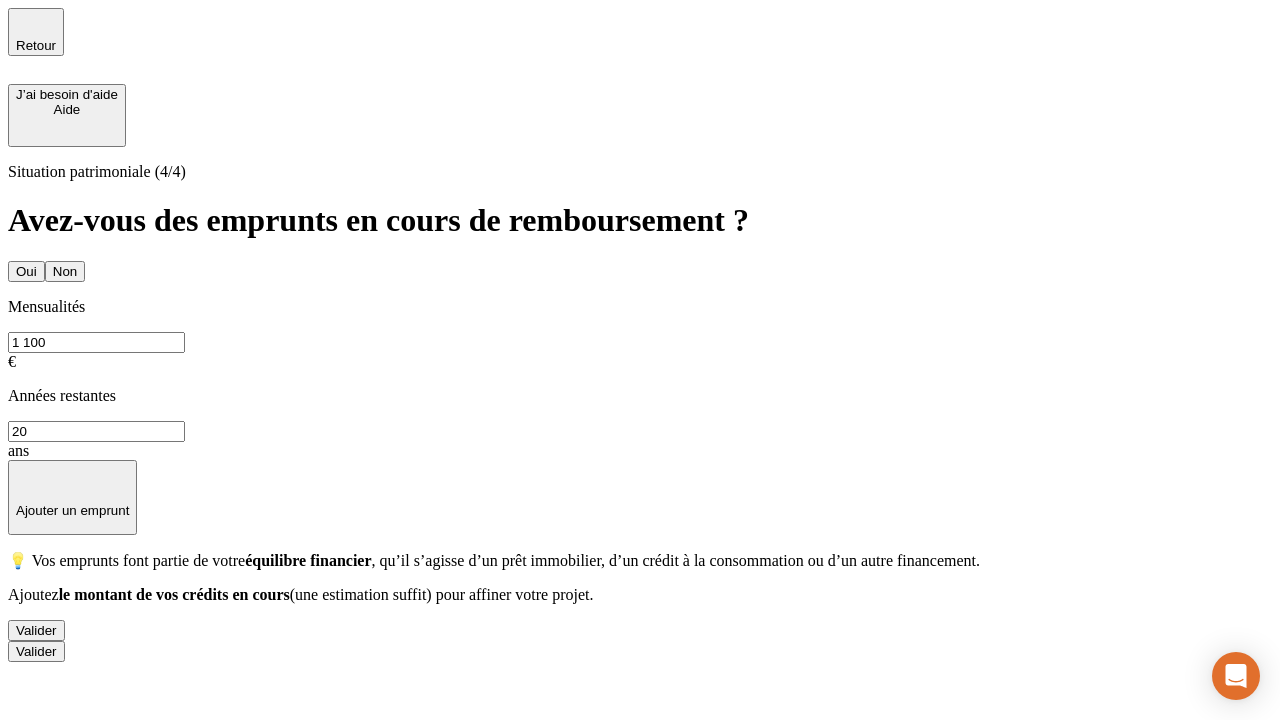 click on "Valider" at bounding box center [36, 630] 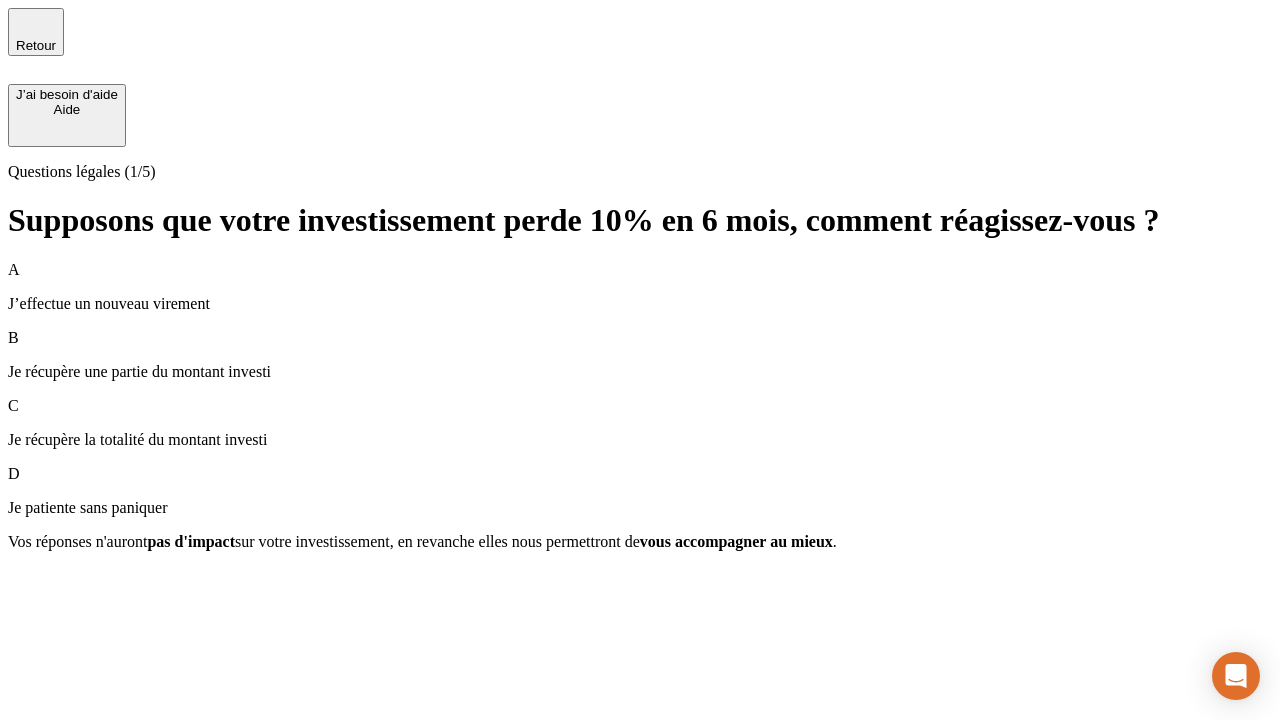 click on "Je récupère une partie du montant investi" at bounding box center [640, 372] 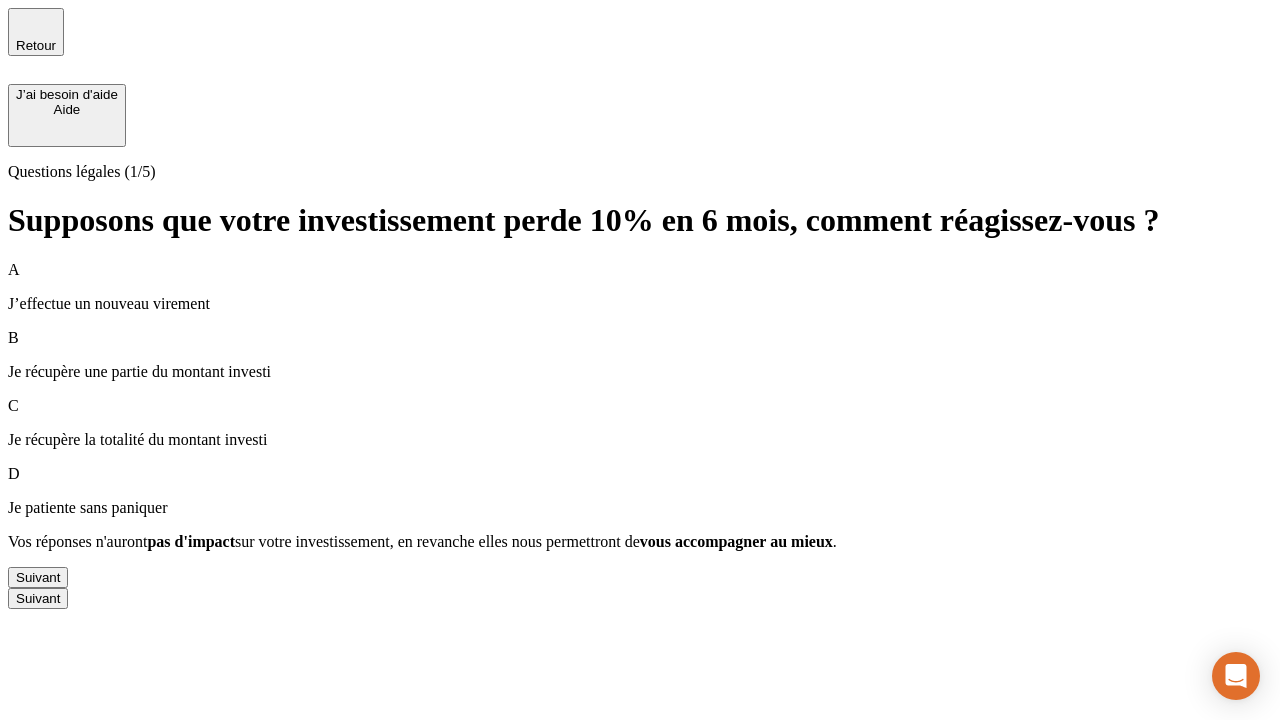 click on "Suivant" at bounding box center [38, 577] 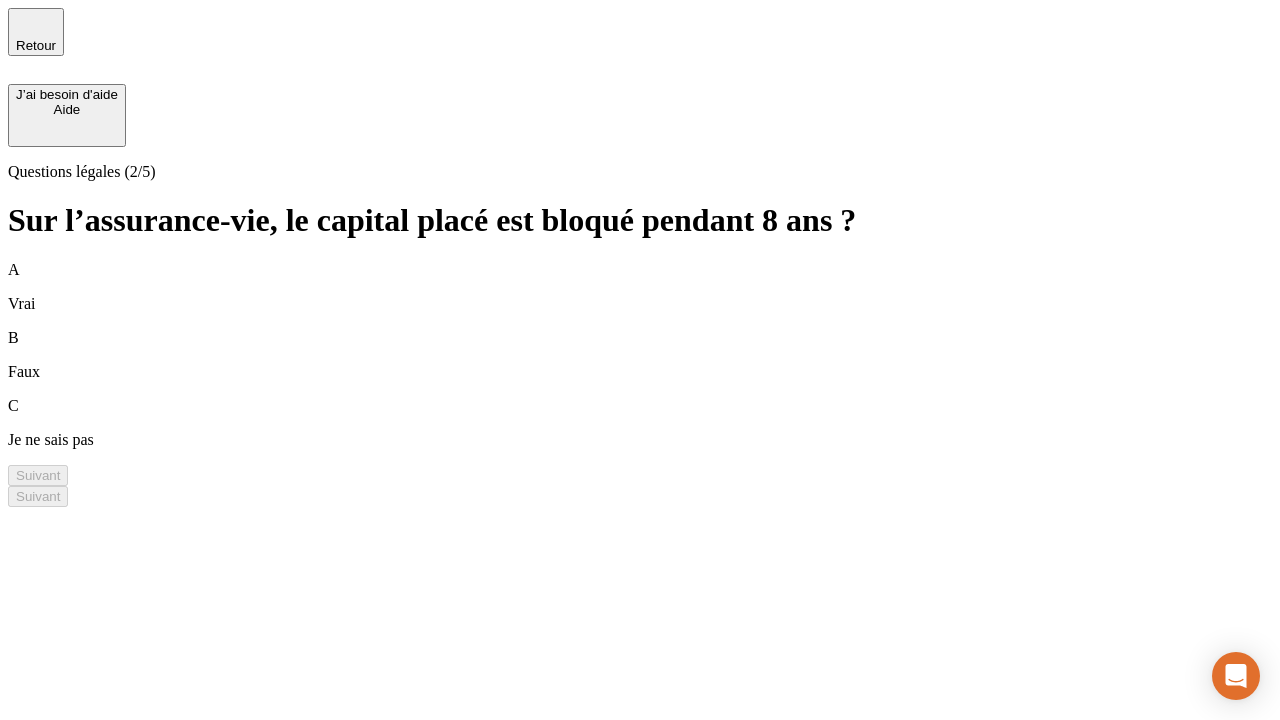 click on "A Vrai" at bounding box center (640, 287) 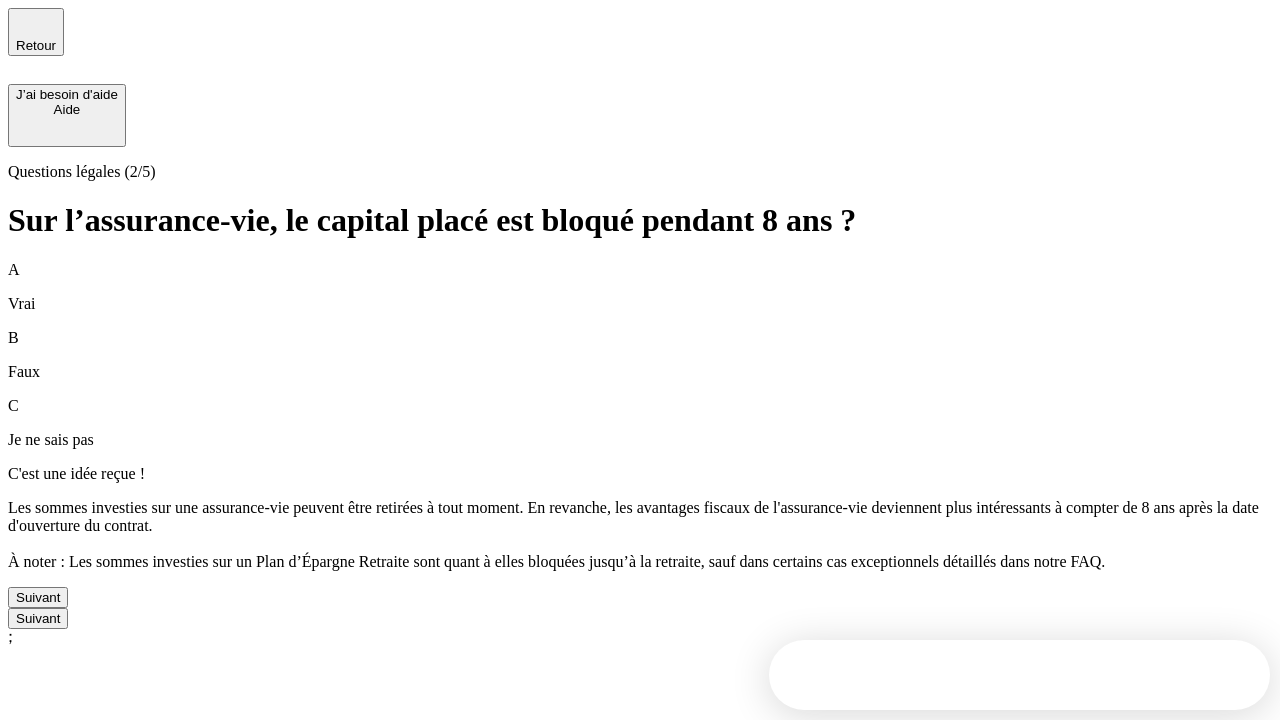 click on "Suivant" at bounding box center [38, 597] 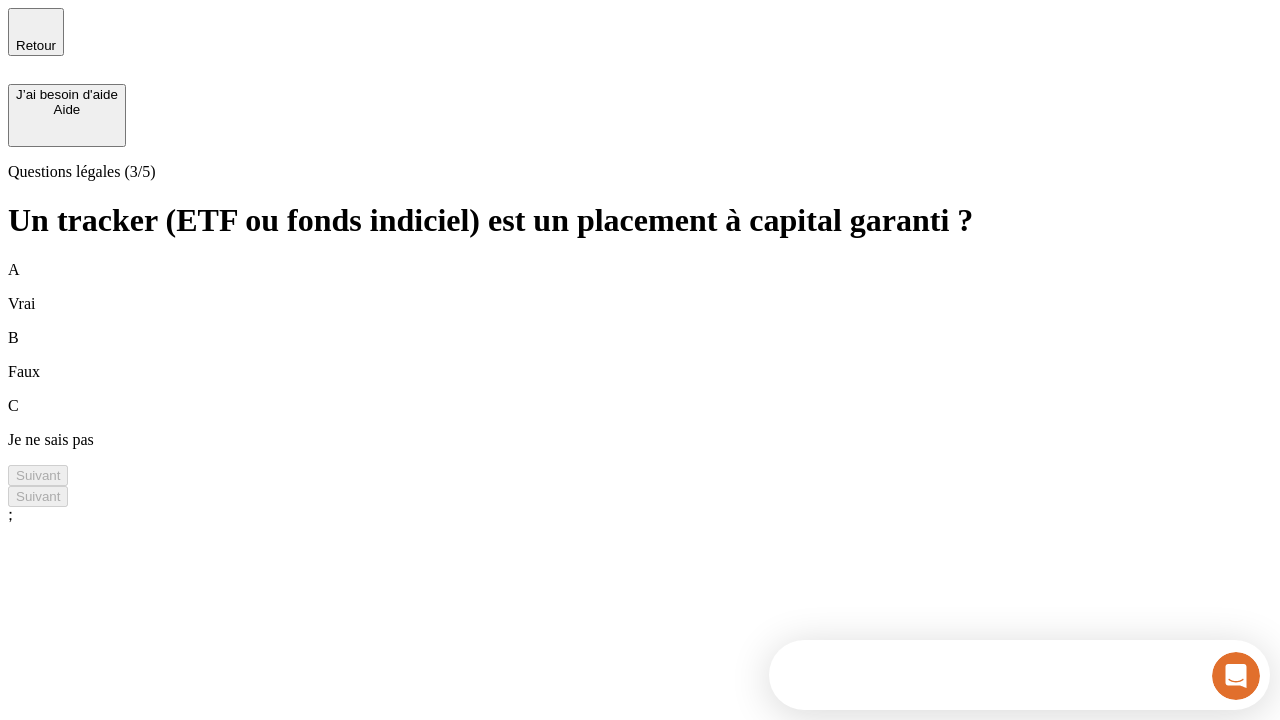 scroll, scrollTop: 0, scrollLeft: 0, axis: both 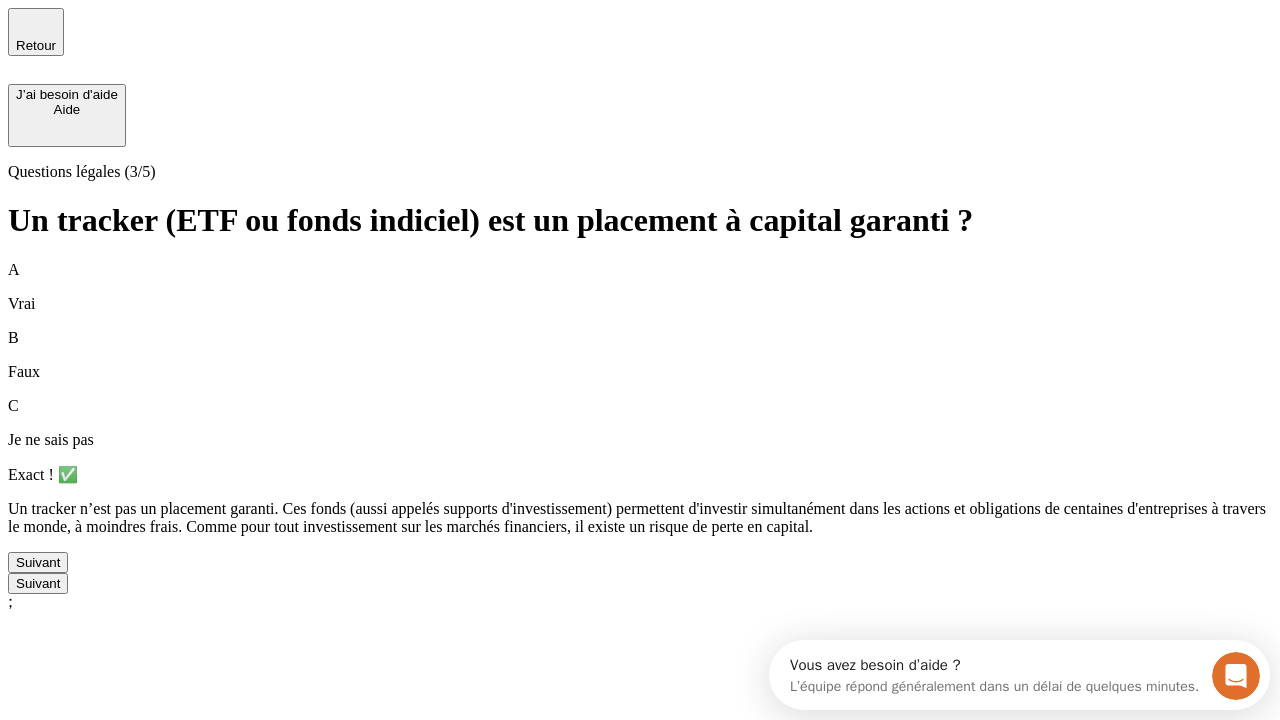 click on "Suivant" at bounding box center [38, 562] 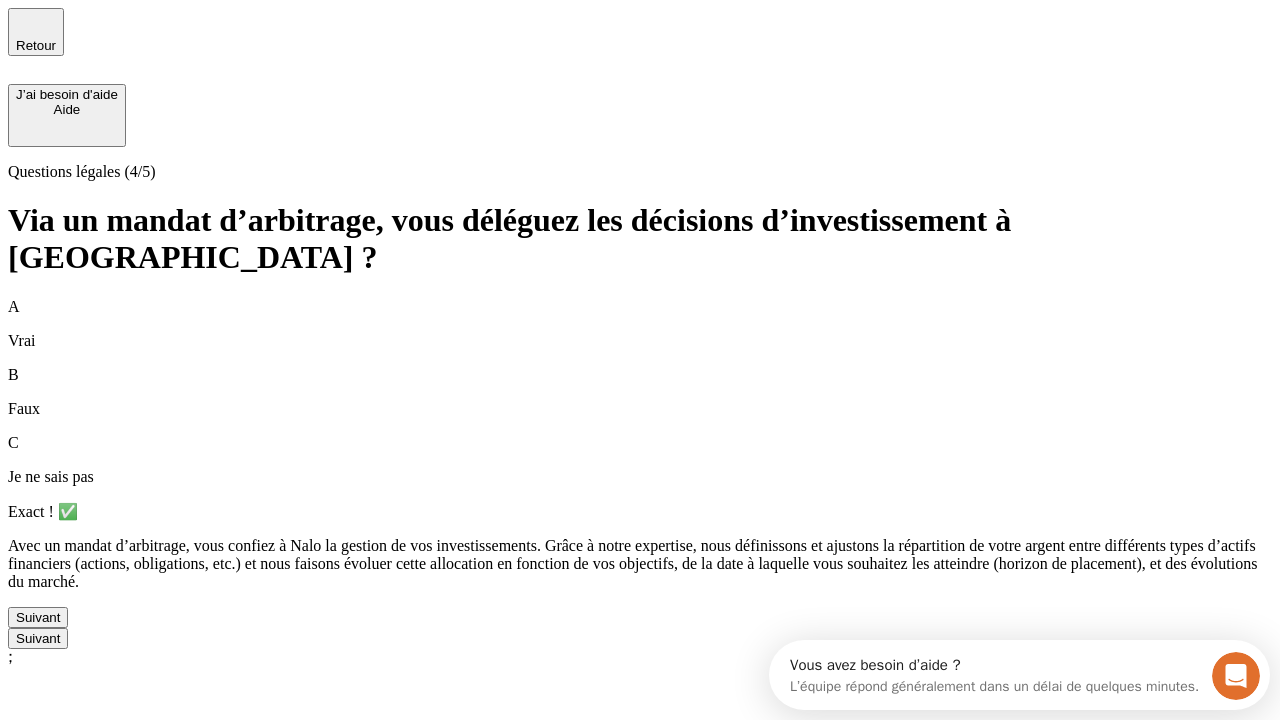 click on "Suivant" at bounding box center [38, 617] 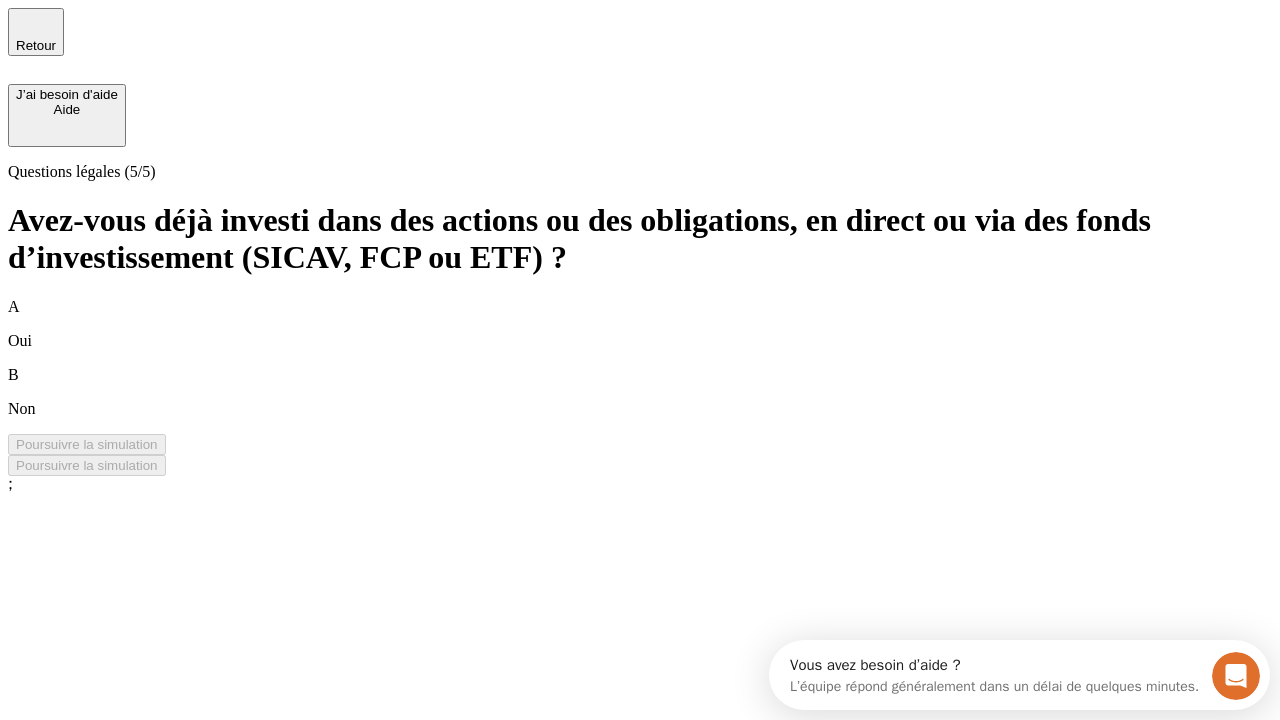click on "B Non" at bounding box center [640, 392] 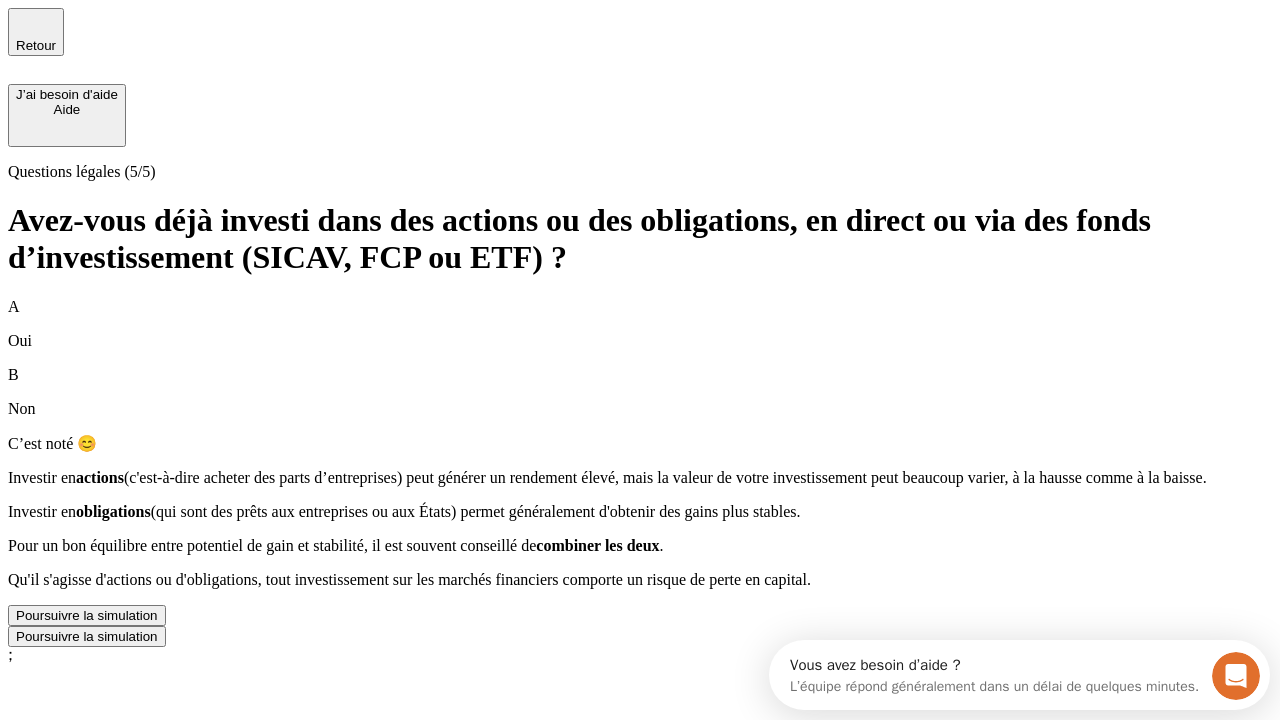 click on "Poursuivre la simulation" at bounding box center (87, 615) 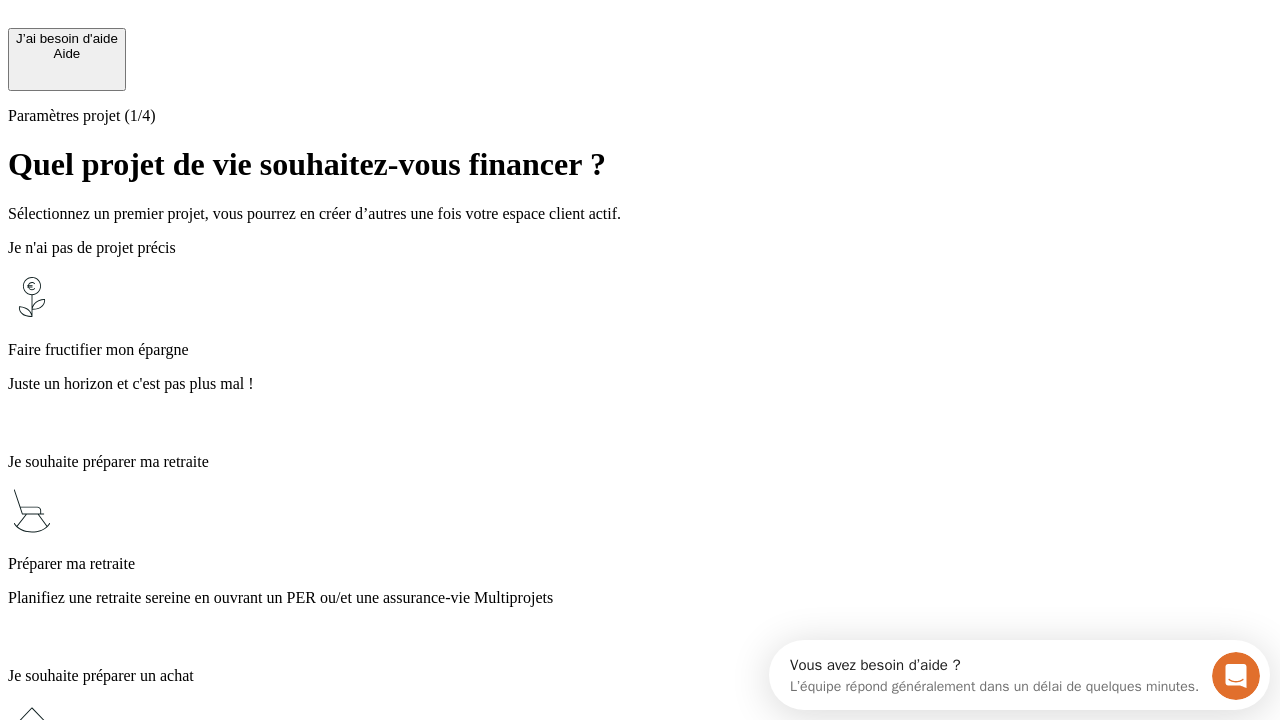 click on "Juste un horizon et c'est pas plus mal !" at bounding box center [640, 384] 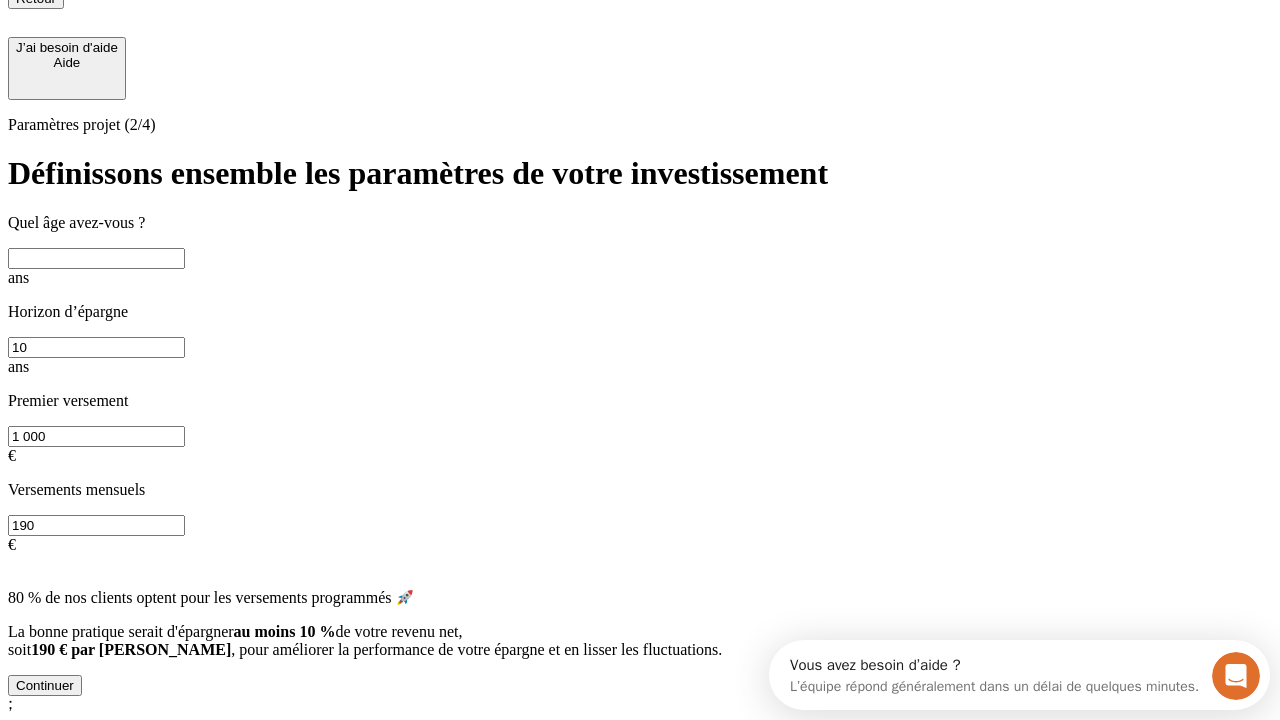 scroll, scrollTop: 30, scrollLeft: 0, axis: vertical 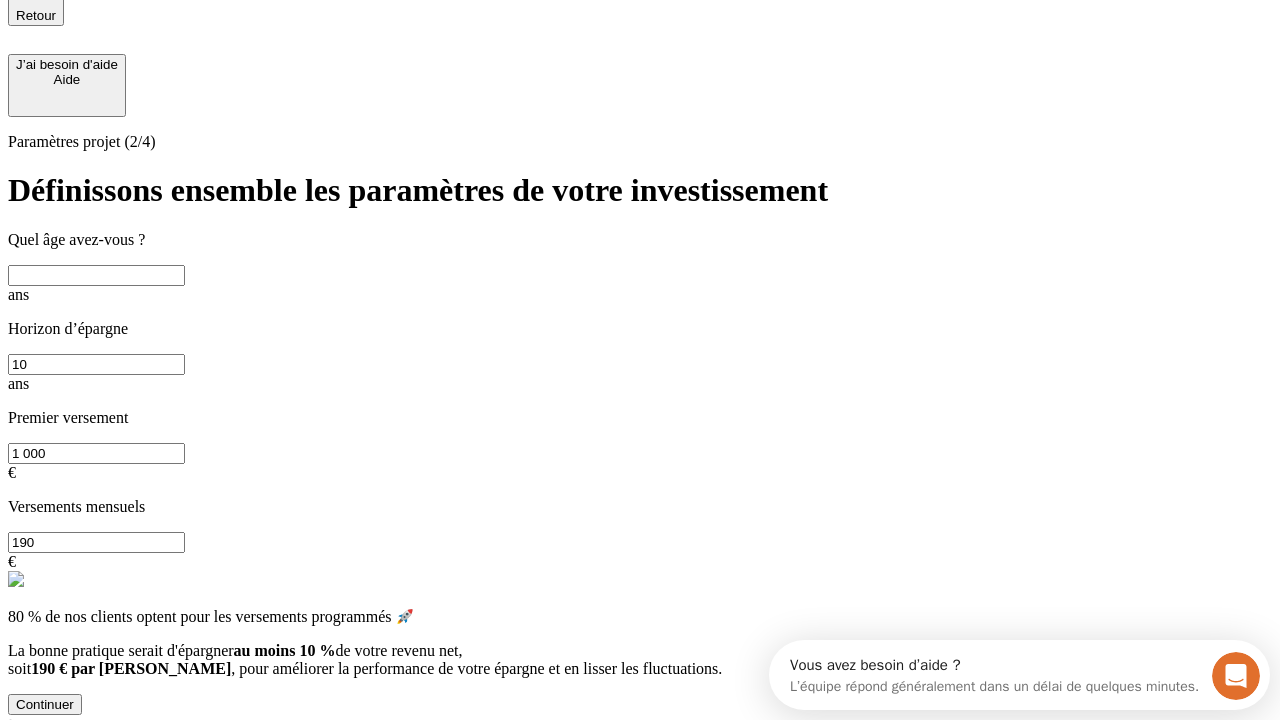 click at bounding box center [96, 275] 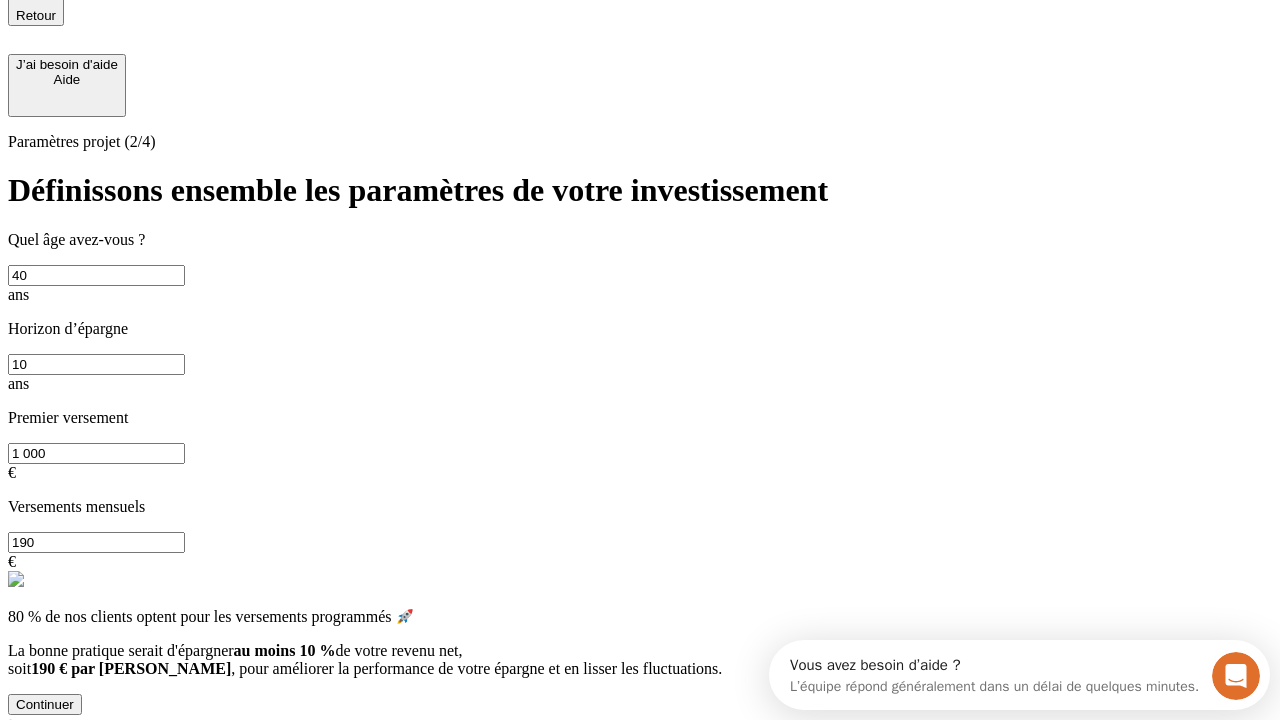 type on "40" 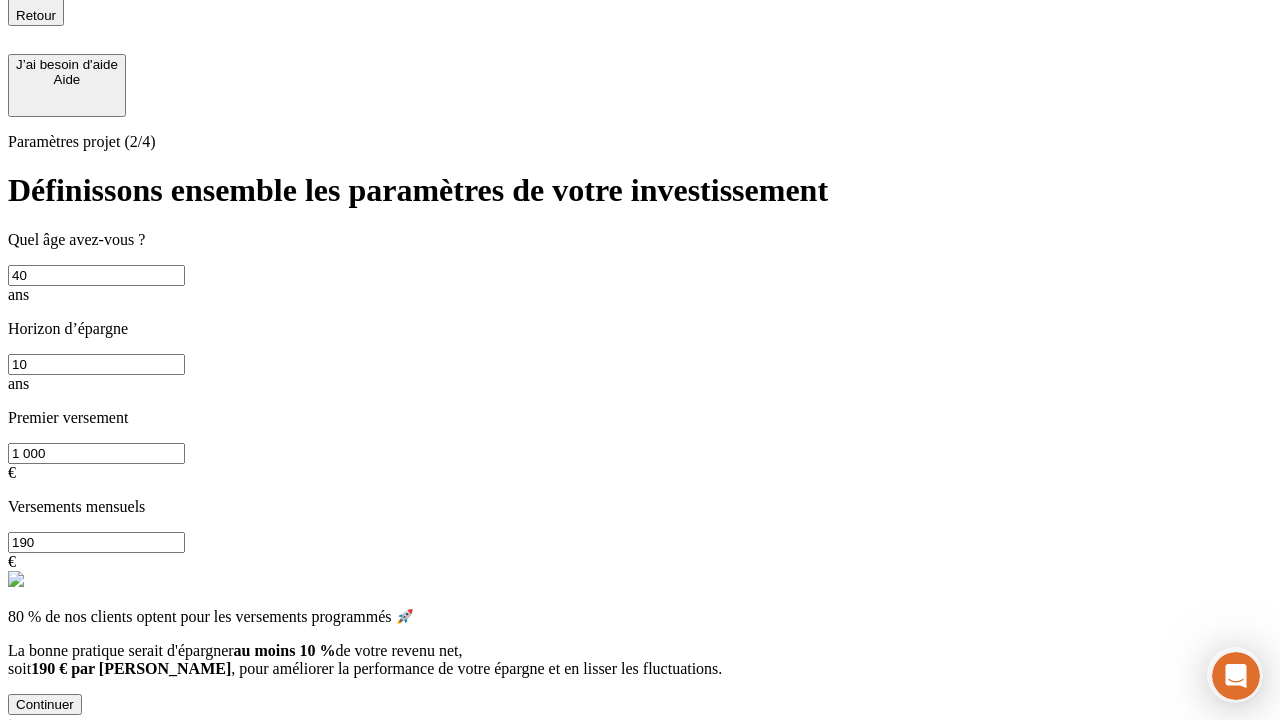 click on "1 000" at bounding box center [96, 453] 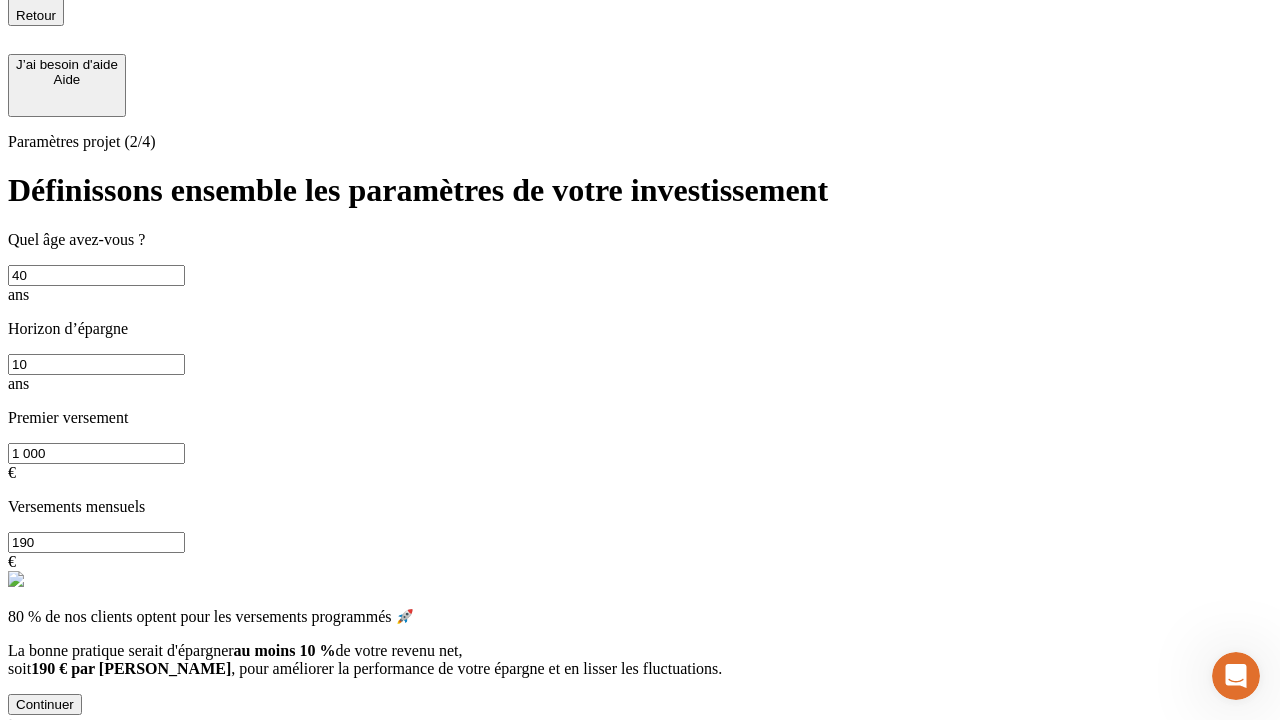 scroll, scrollTop: 12, scrollLeft: 0, axis: vertical 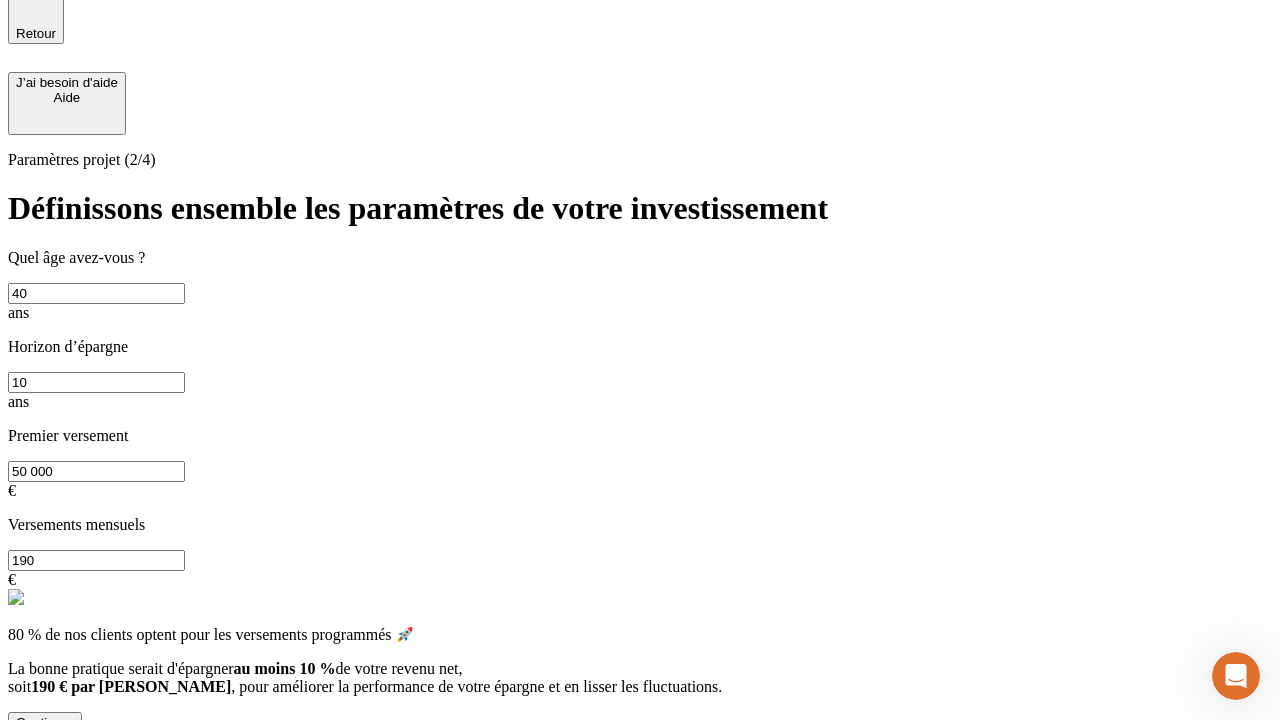 type on "50 000" 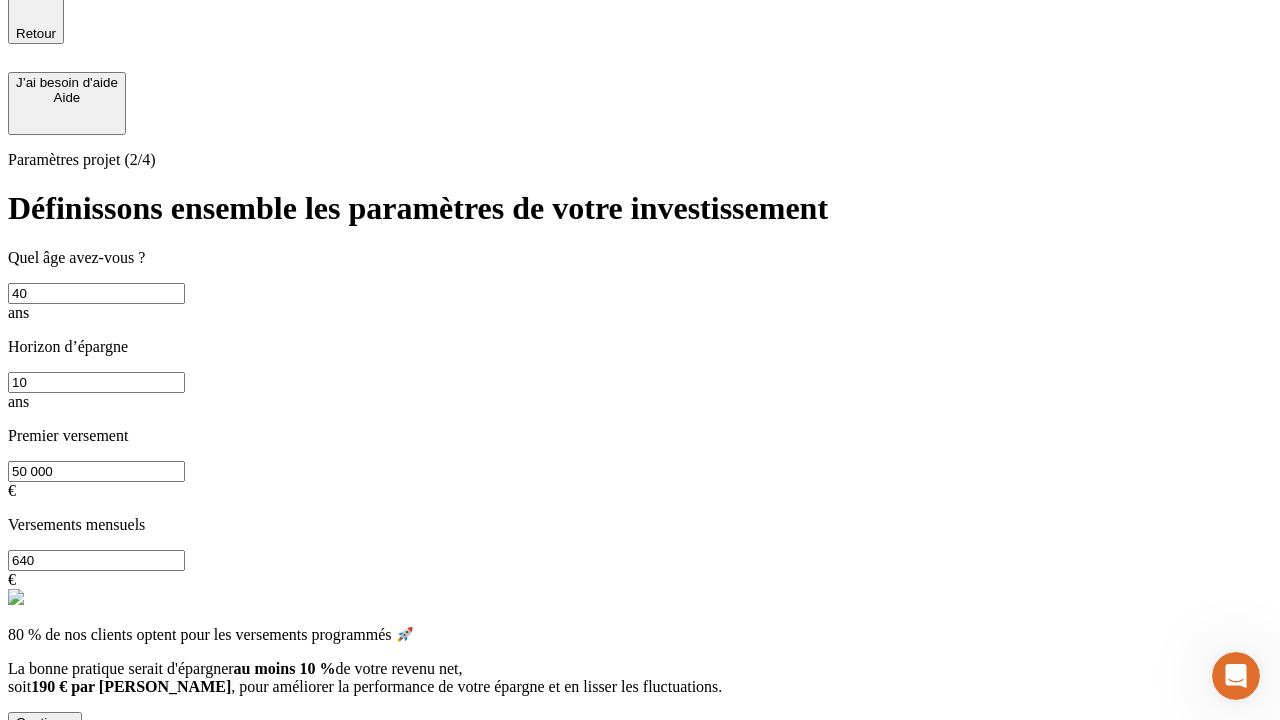 type on "640" 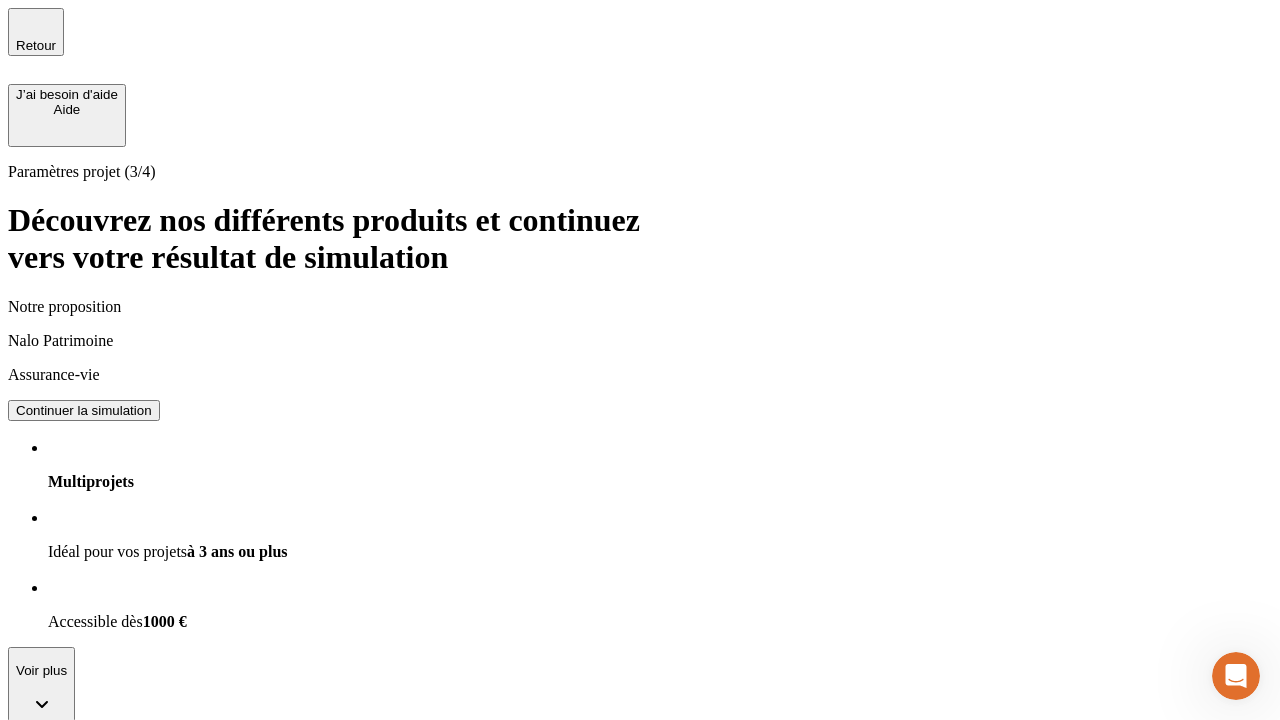 click on "Continuer la simulation" at bounding box center (84, 410) 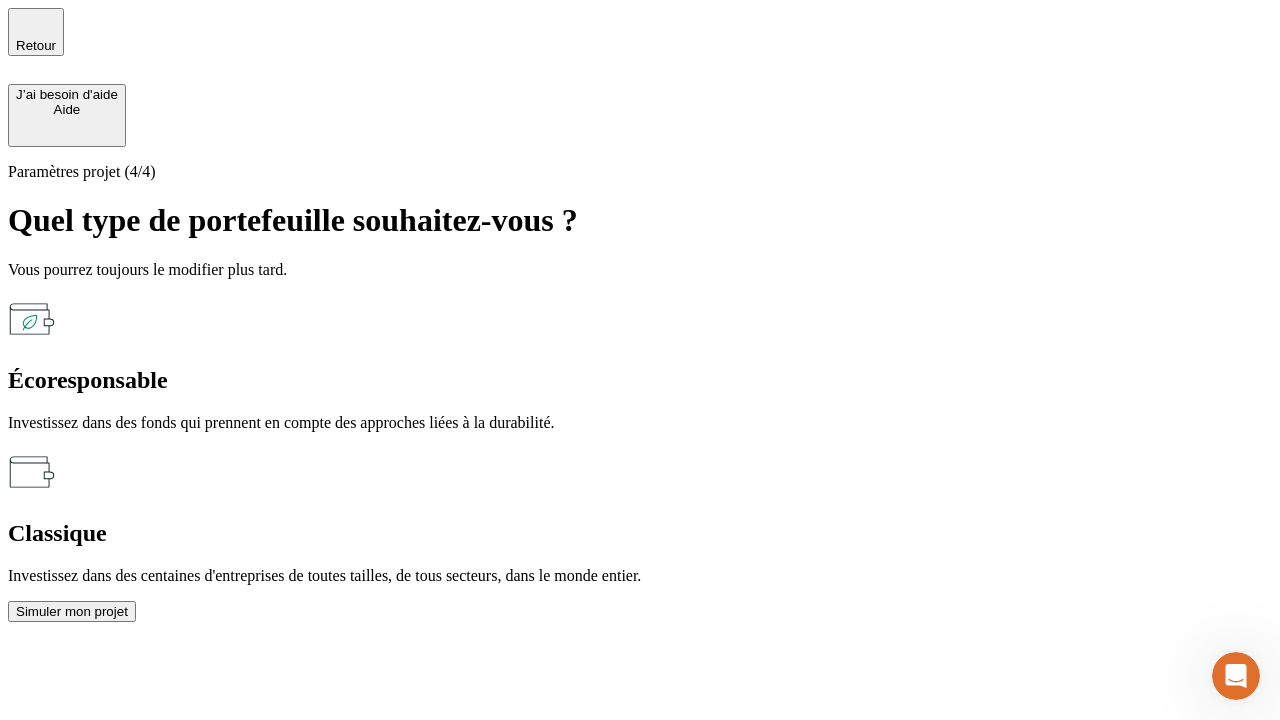 click on "Écoresponsable" at bounding box center (640, 380) 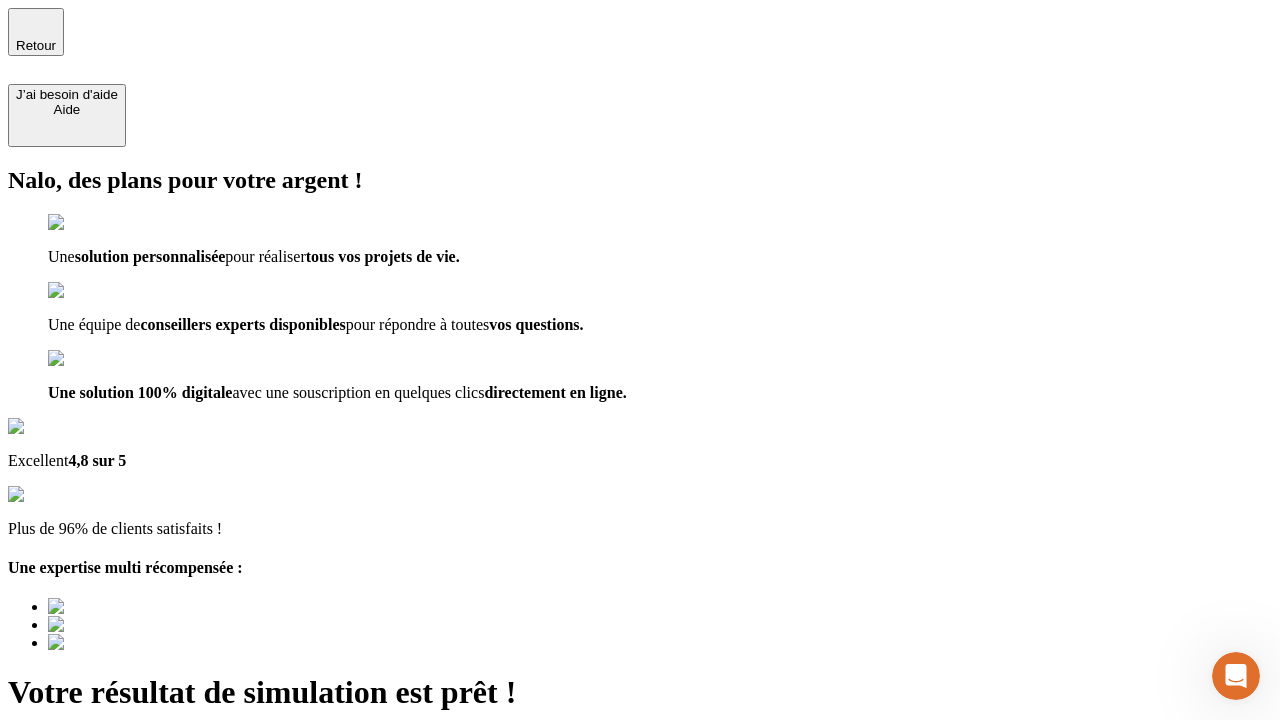 click on "Découvrir ma simulation" at bounding box center (87, 797) 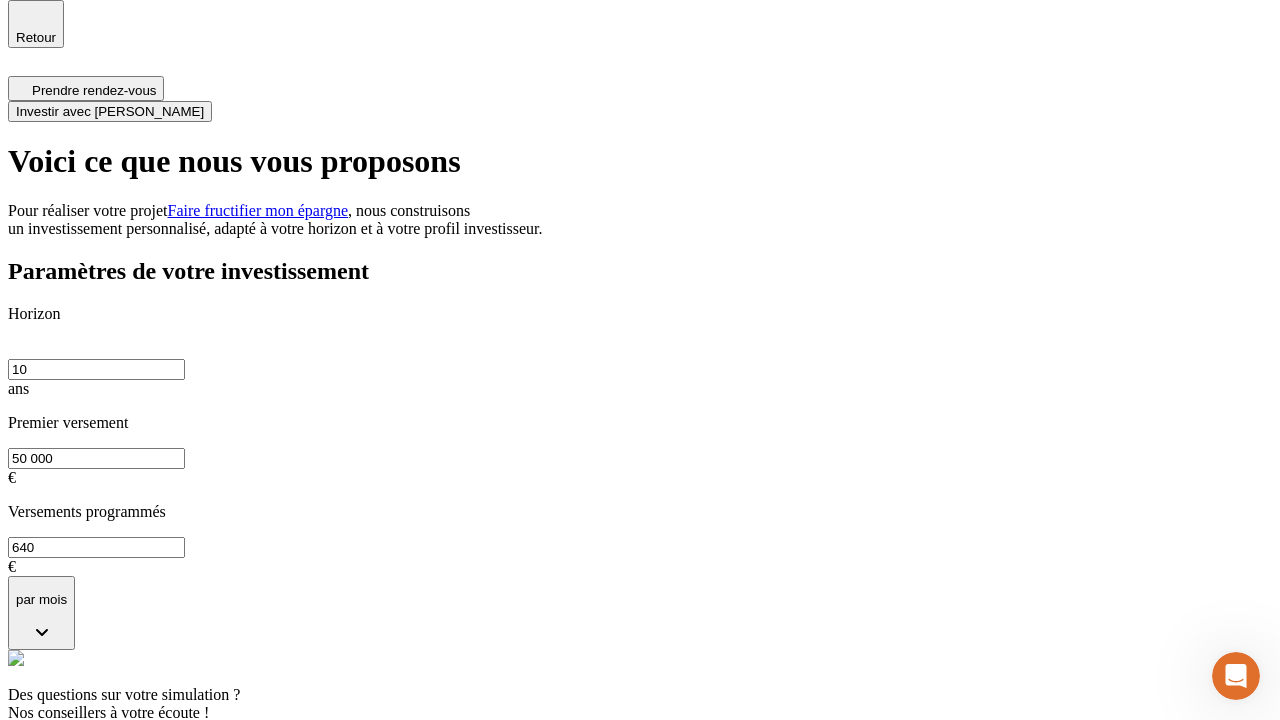 click on "Investir avec [PERSON_NAME]" at bounding box center (110, 111) 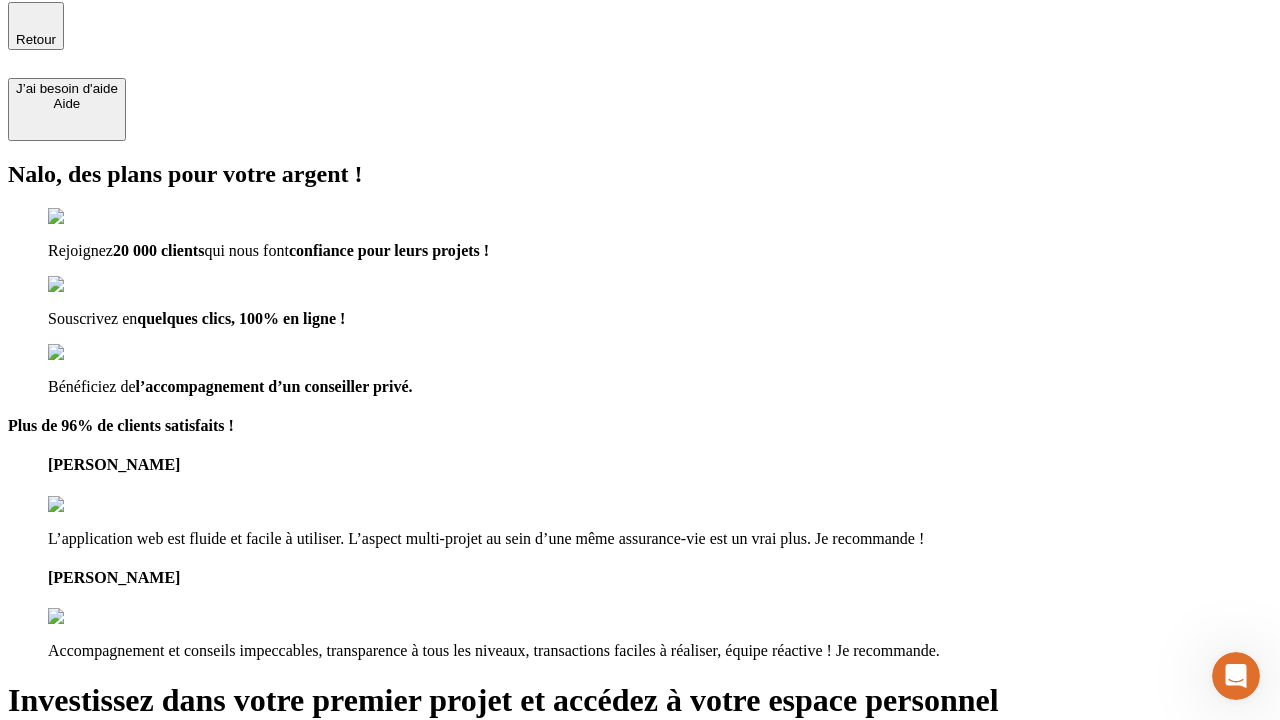 type on "[EMAIL_ADDRESS][DOMAIN_NAME]" 